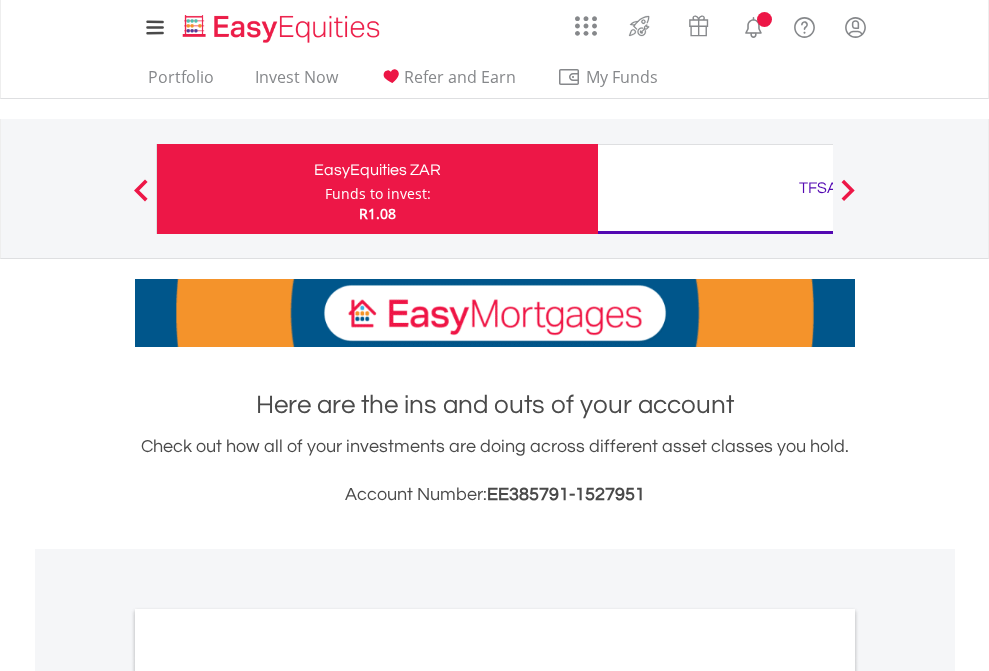 scroll, scrollTop: 0, scrollLeft: 0, axis: both 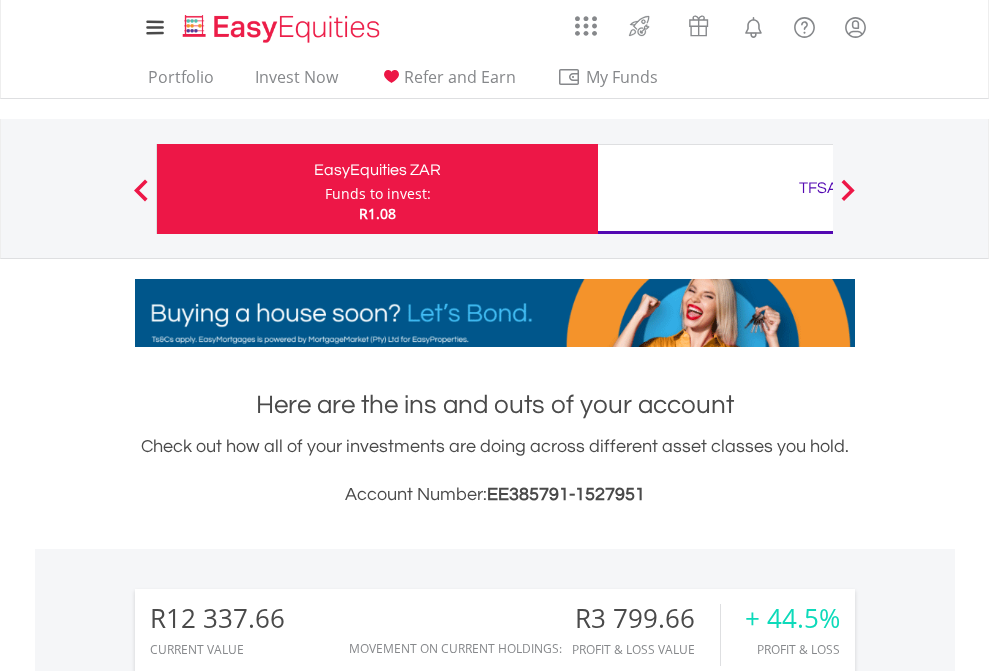 click on "Funds to invest:" at bounding box center (378, 194) 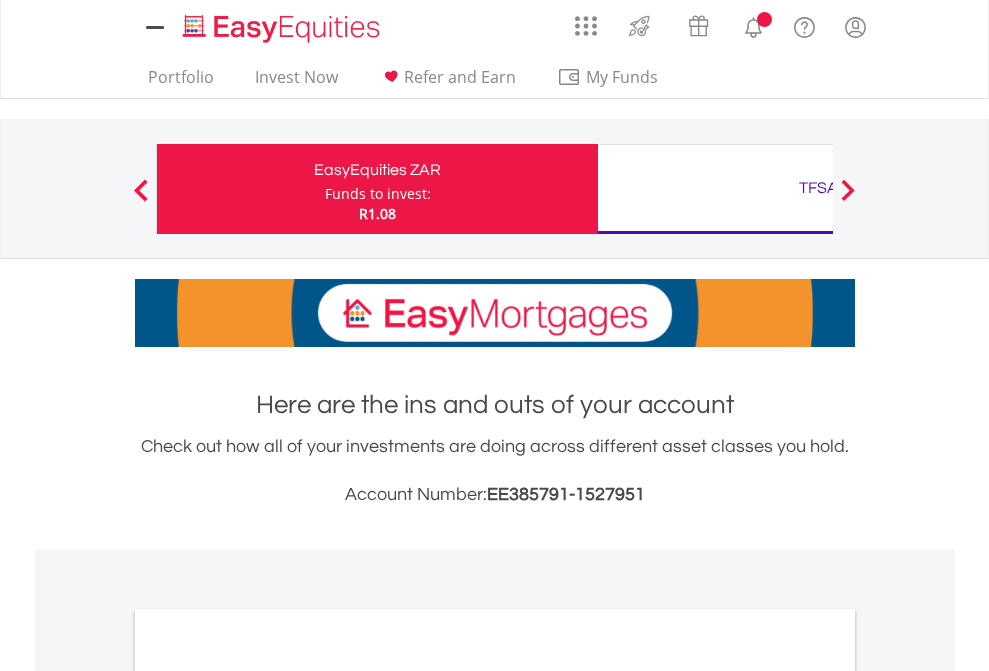 scroll, scrollTop: 0, scrollLeft: 0, axis: both 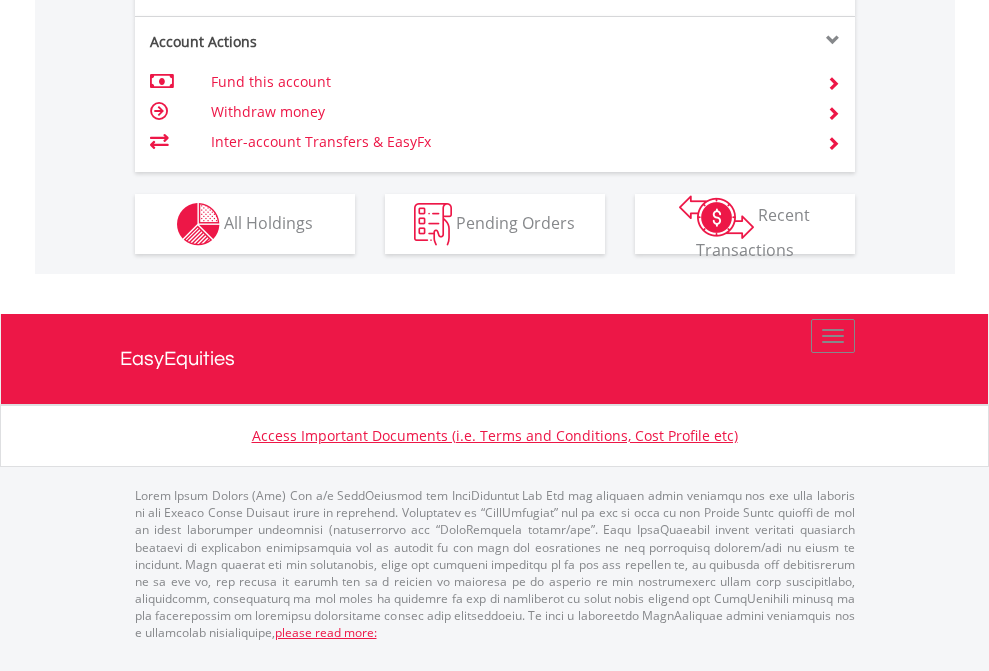 click on "Investment types" at bounding box center (706, -337) 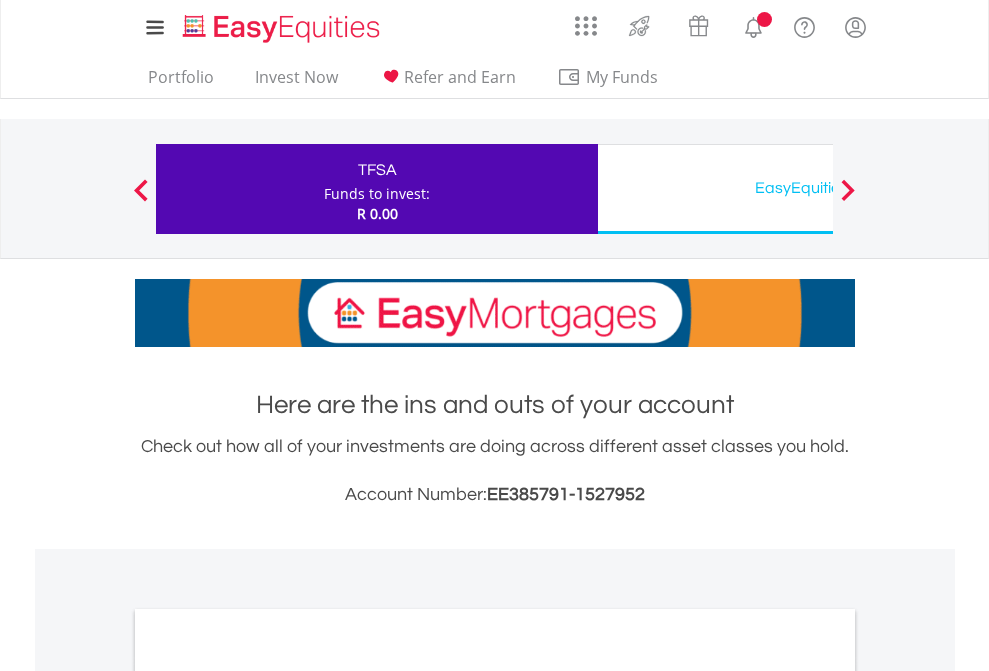 scroll, scrollTop: 0, scrollLeft: 0, axis: both 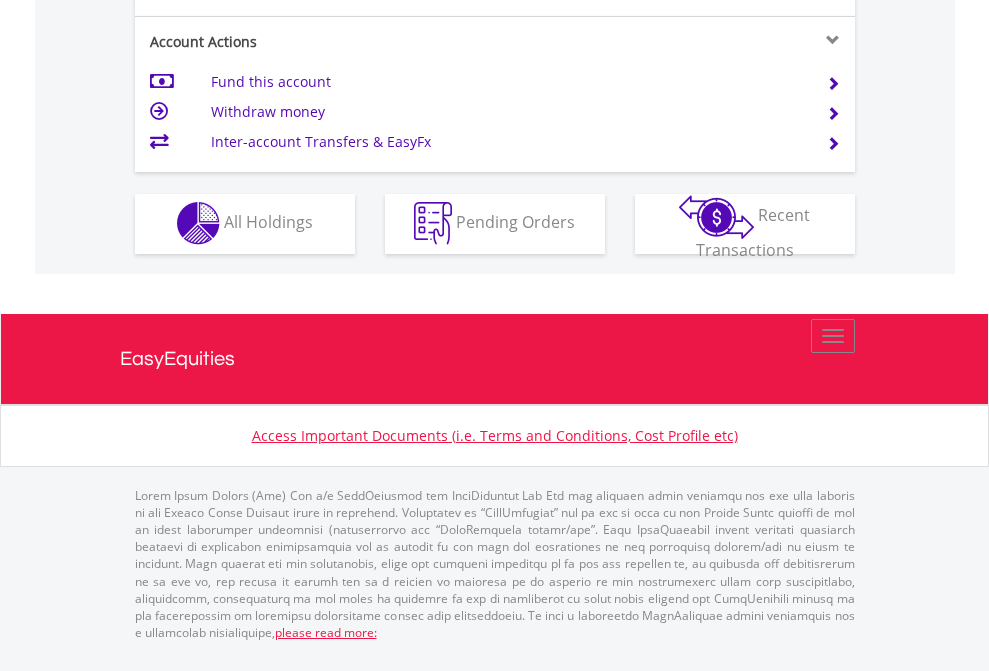 click on "Investment types" at bounding box center [706, -353] 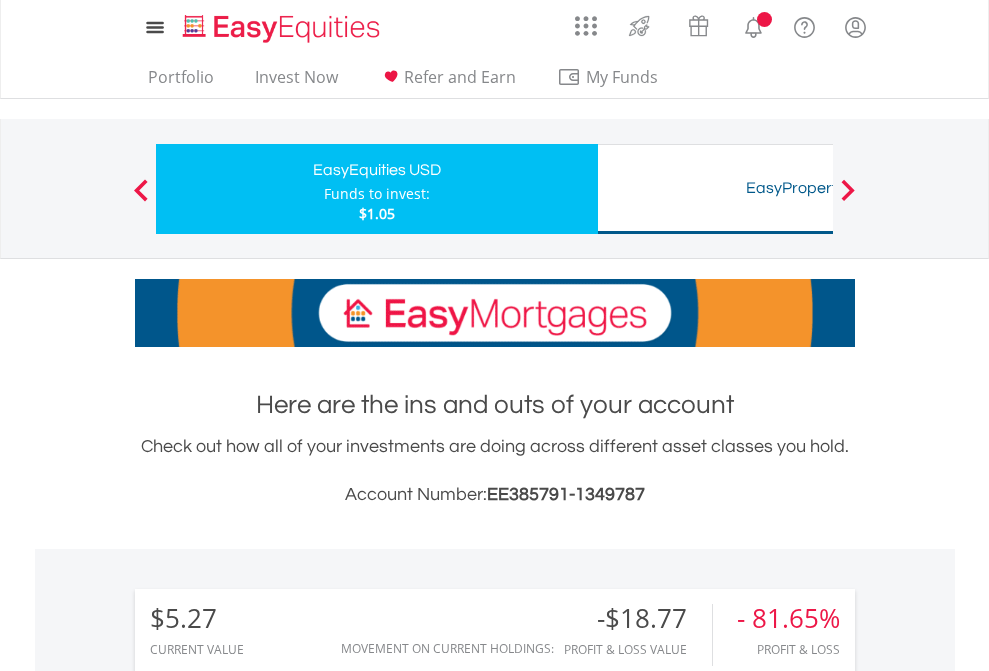 scroll, scrollTop: 0, scrollLeft: 0, axis: both 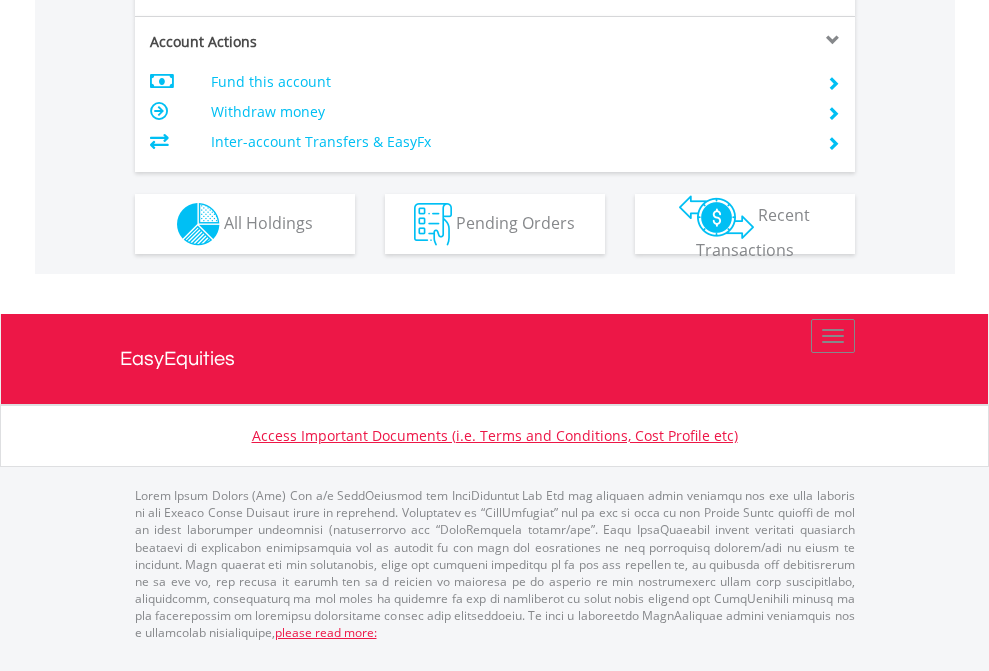 click on "Investment types" at bounding box center (706, -337) 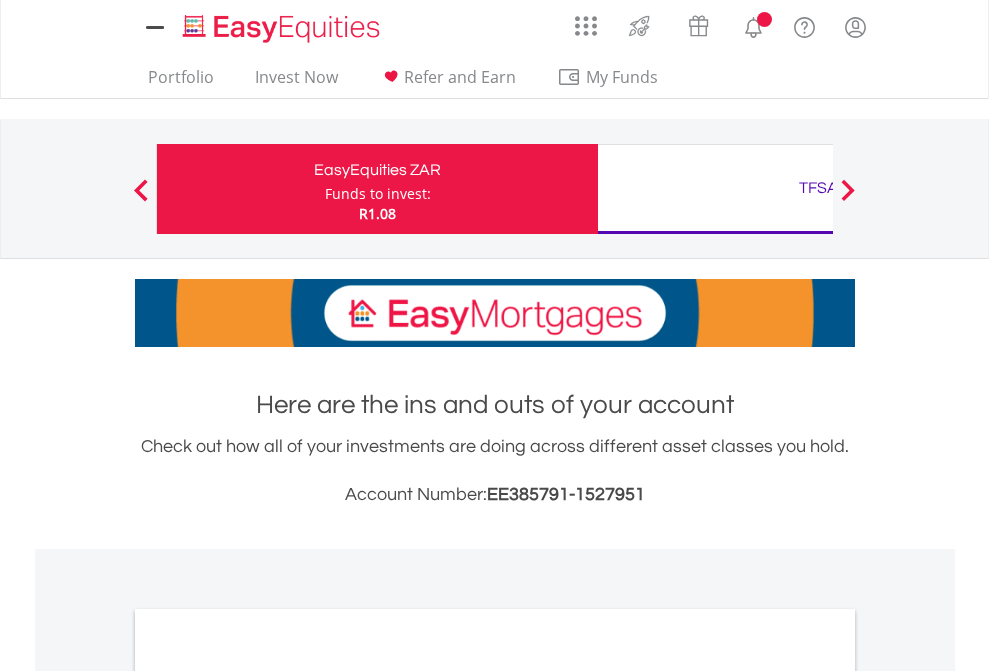 scroll, scrollTop: 1202, scrollLeft: 0, axis: vertical 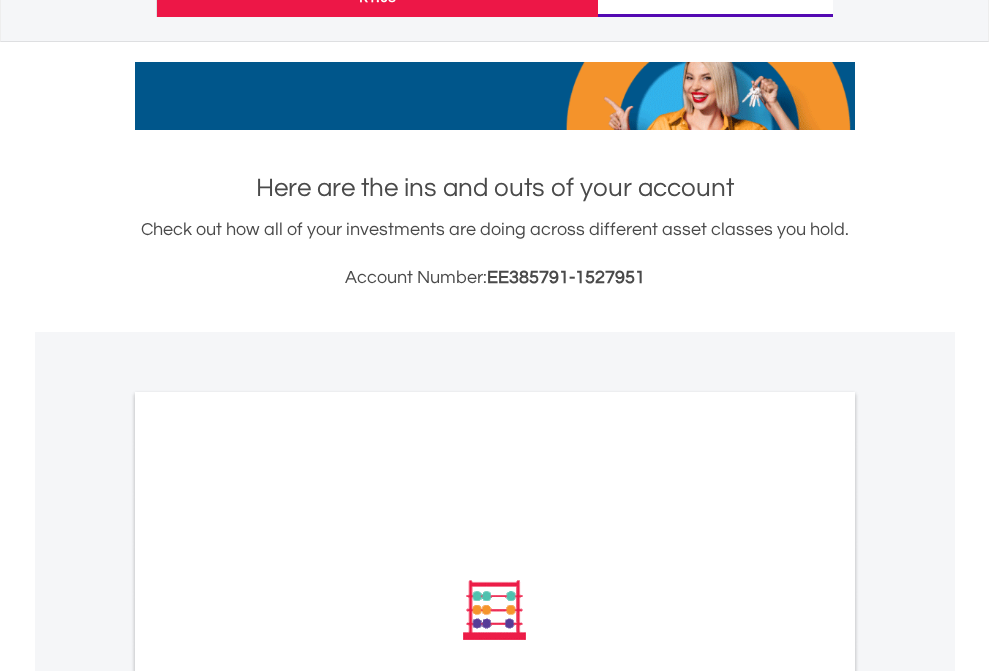 click on "All Holdings" at bounding box center (268, 879) 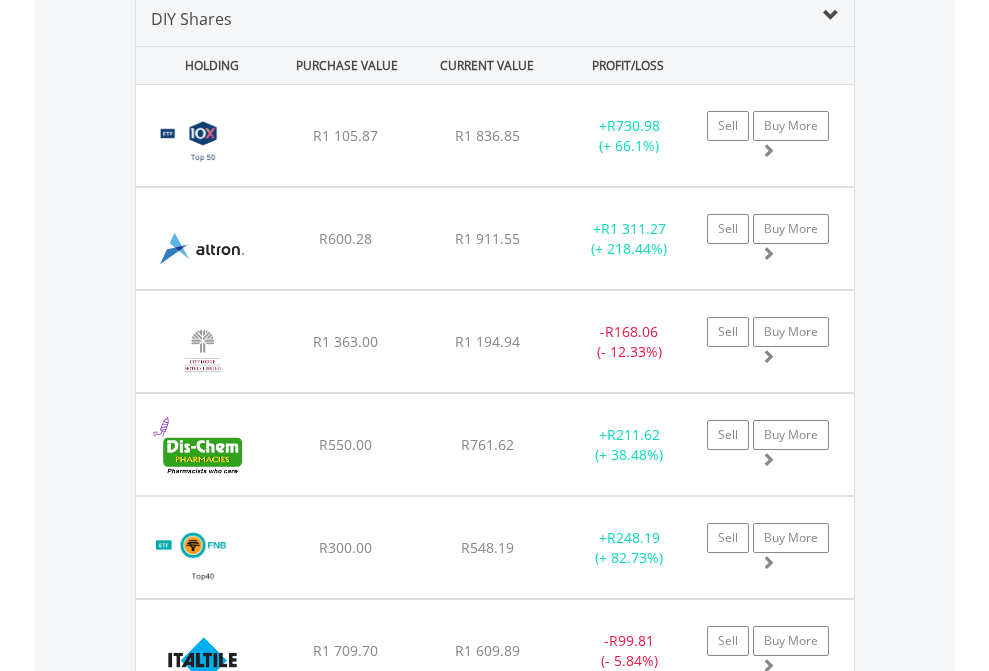 scroll, scrollTop: 1933, scrollLeft: 0, axis: vertical 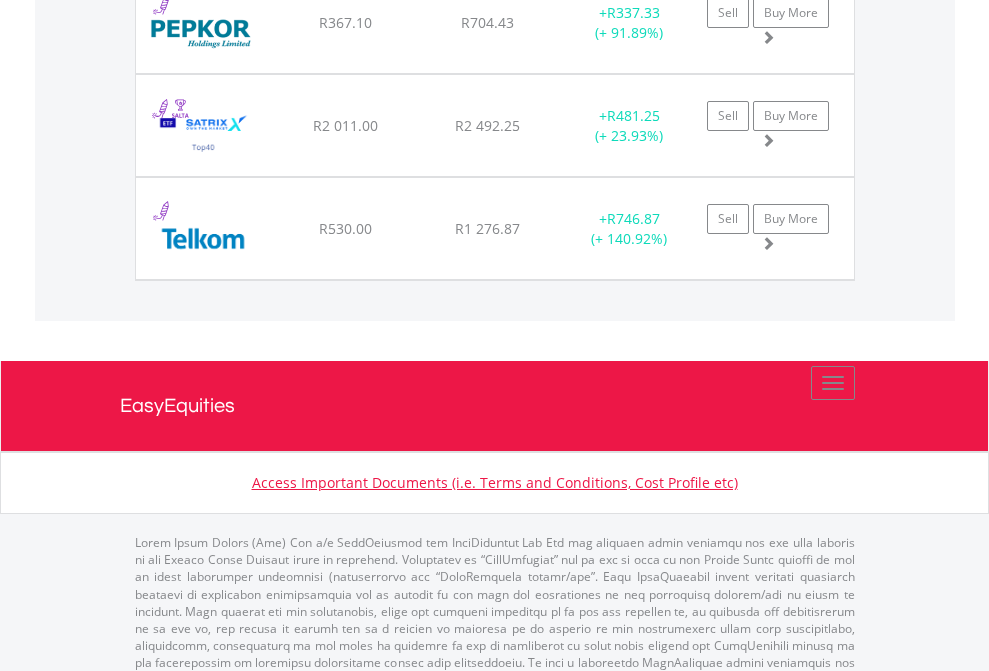 click on "TFSA" at bounding box center [818, -1745] 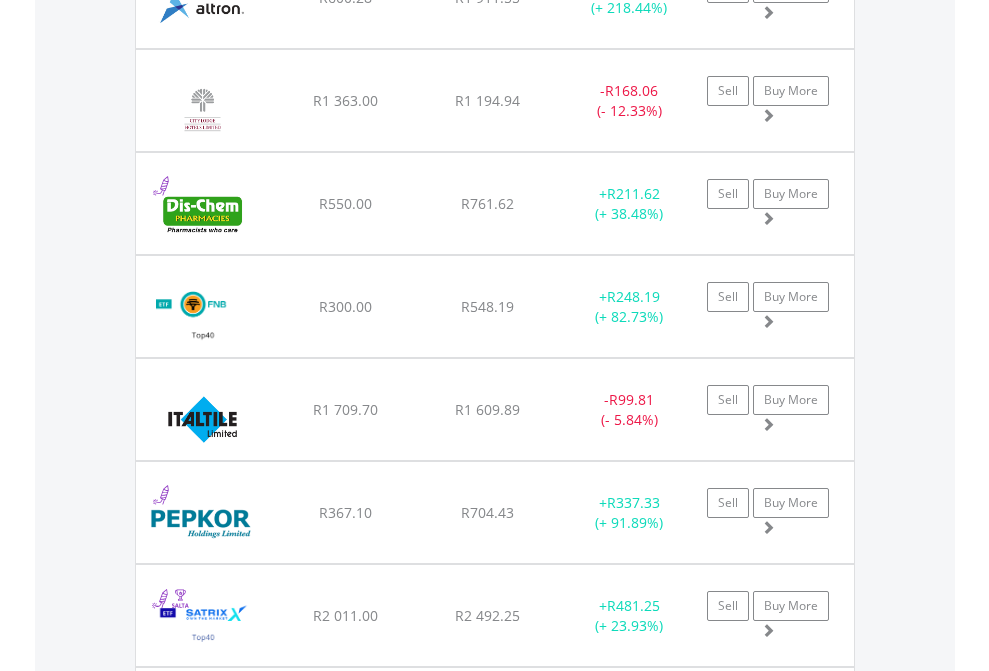 scroll, scrollTop: 144, scrollLeft: 0, axis: vertical 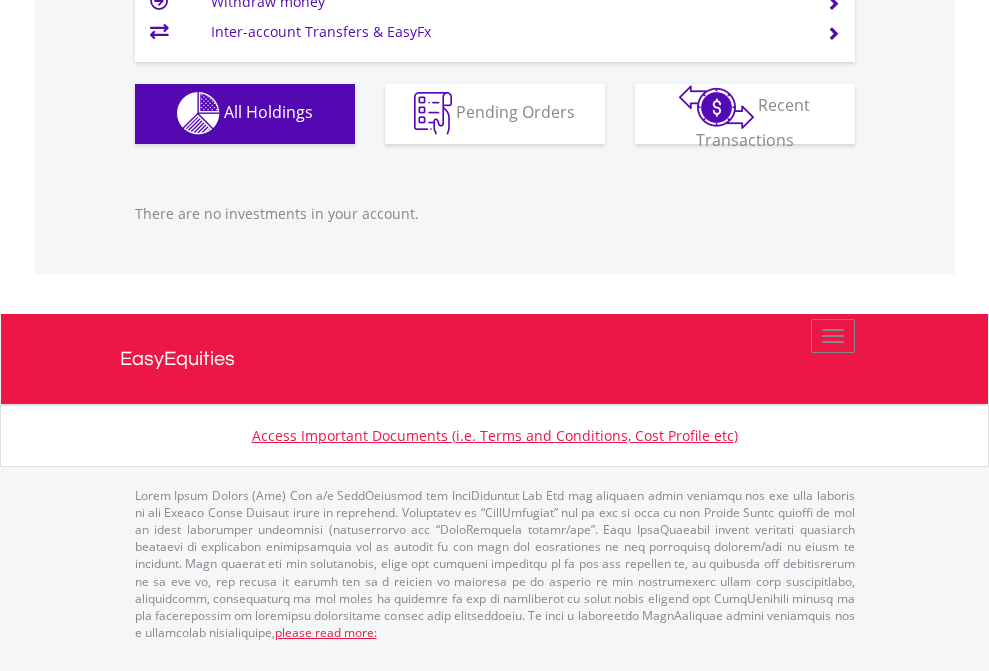 click on "EasyEquities USD" at bounding box center (818, -1142) 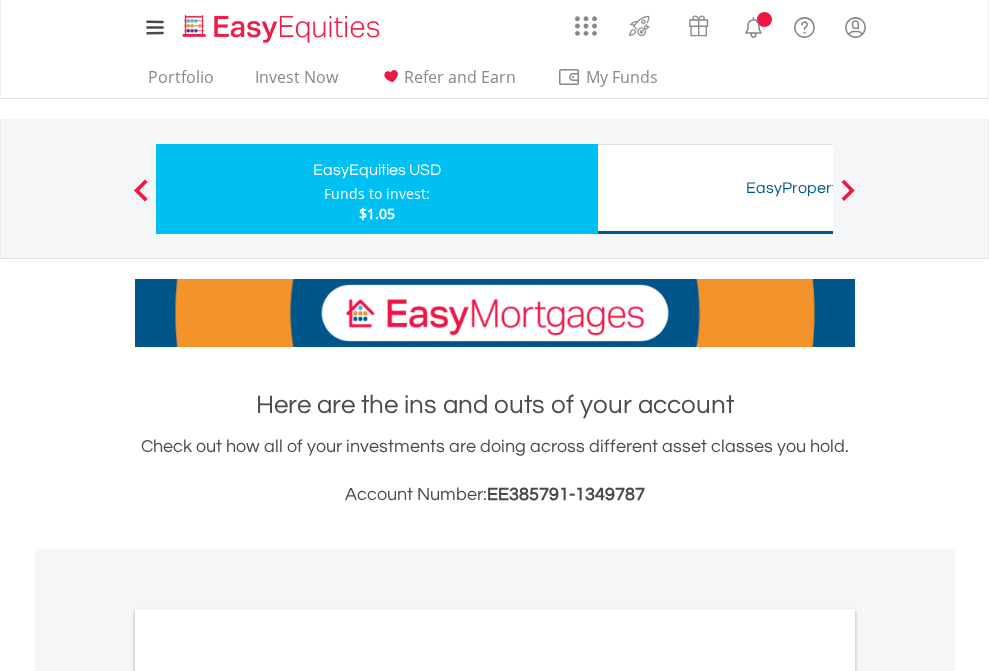 scroll, scrollTop: 0, scrollLeft: 0, axis: both 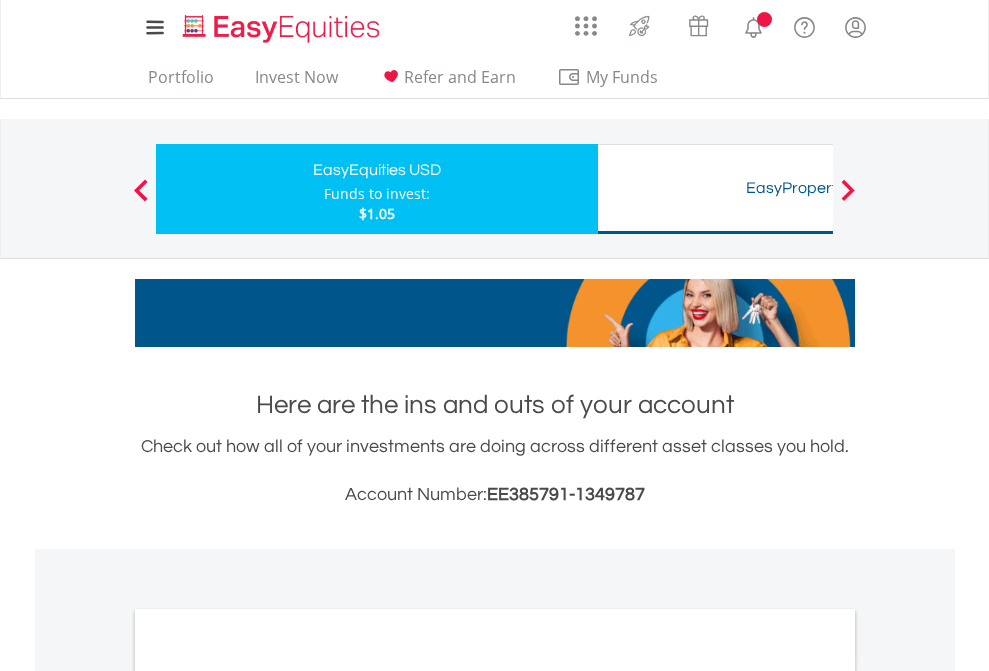 click on "All Holdings" at bounding box center [268, 1096] 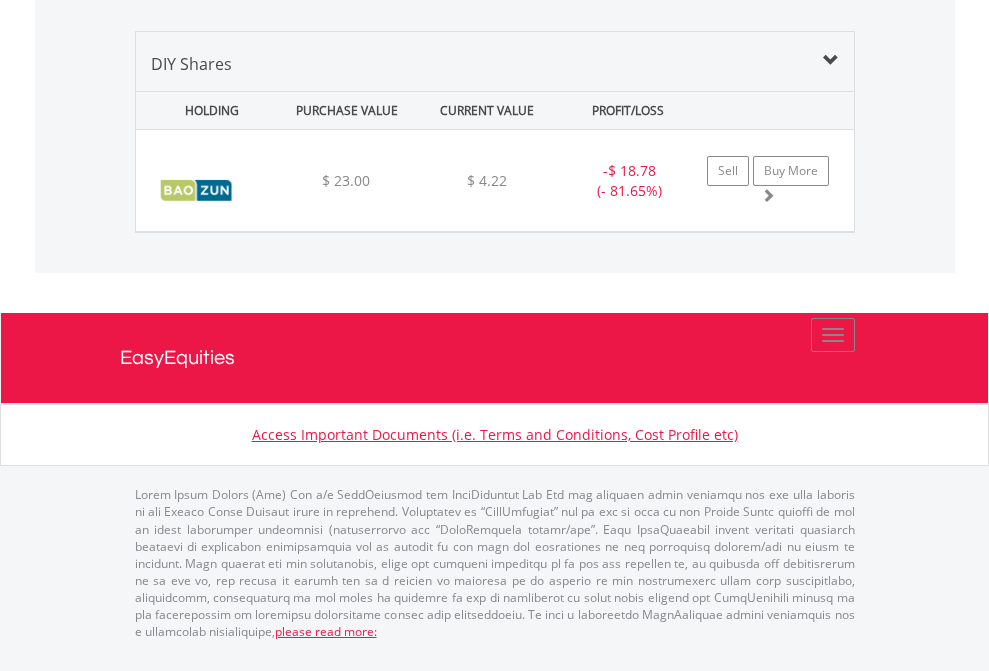 scroll, scrollTop: 2225, scrollLeft: 0, axis: vertical 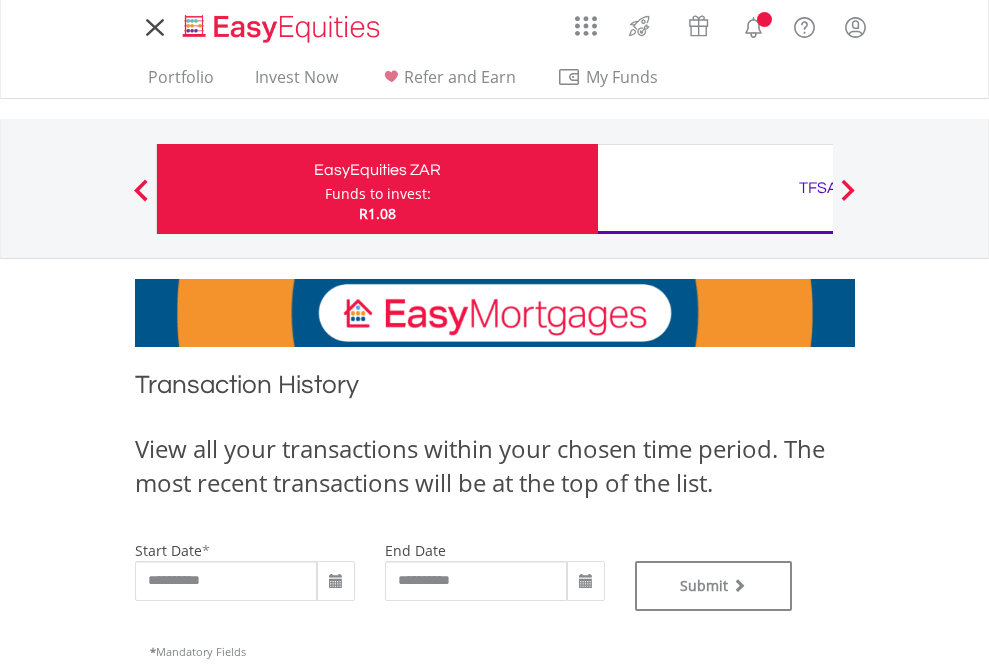 type on "**********" 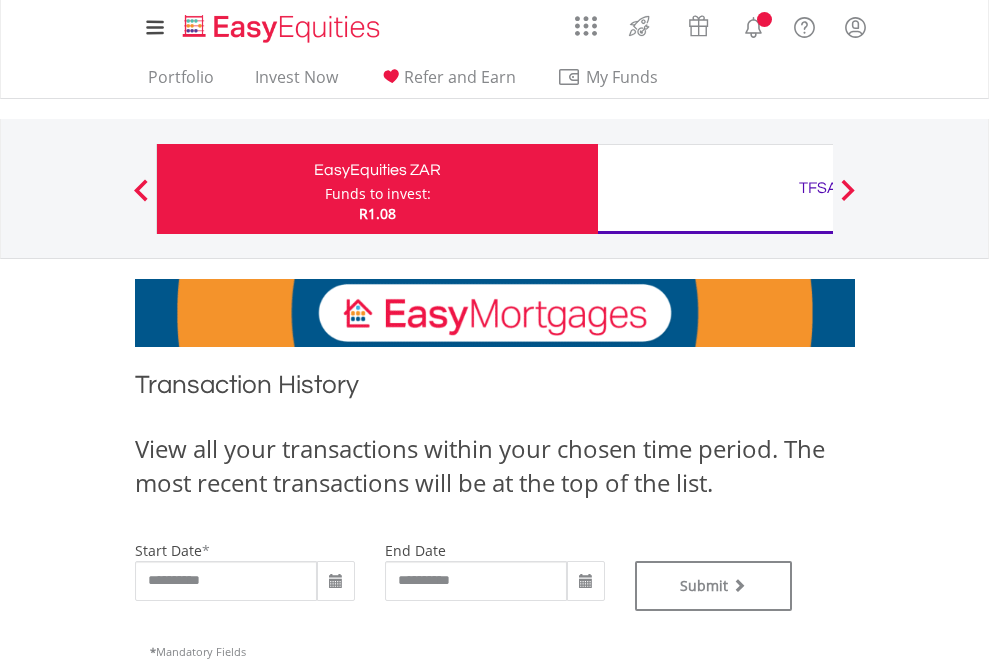 type on "**********" 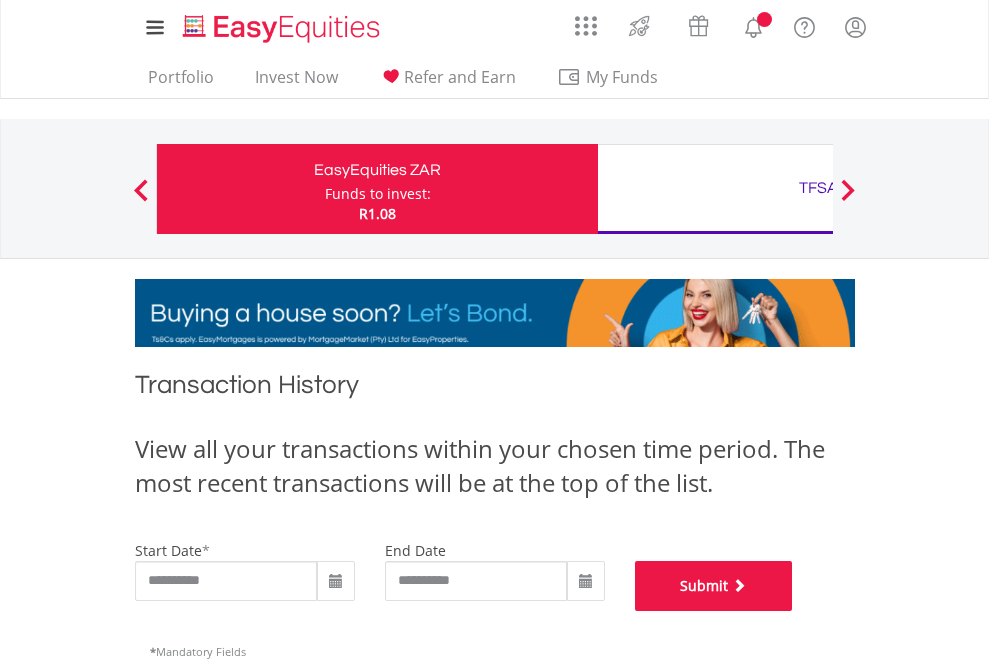 click on "Submit" at bounding box center (714, 586) 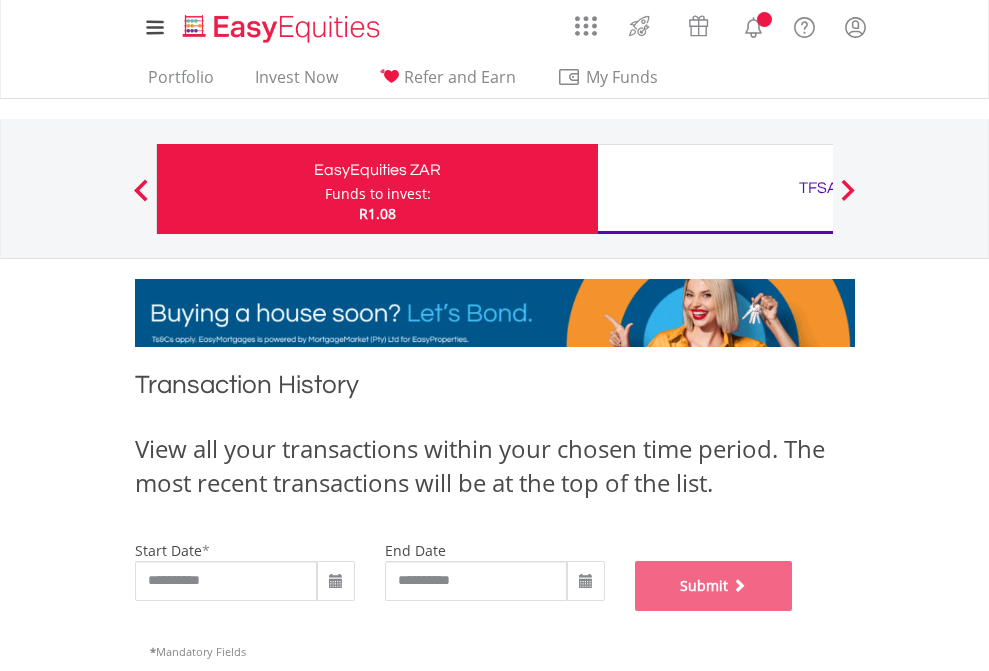 scroll, scrollTop: 811, scrollLeft: 0, axis: vertical 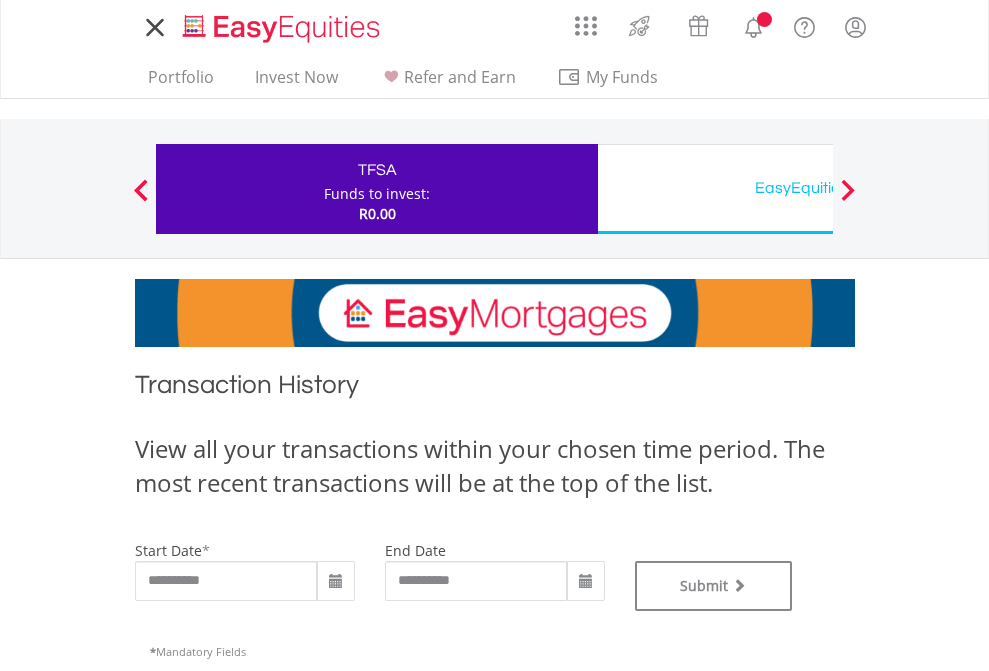 type on "**********" 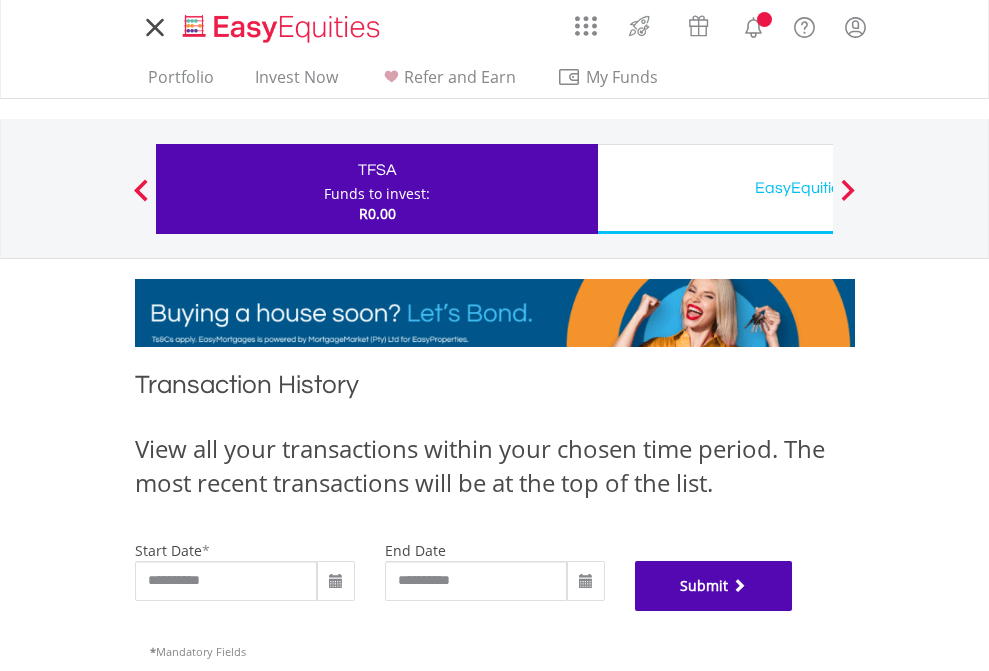 click on "Submit" at bounding box center [714, 586] 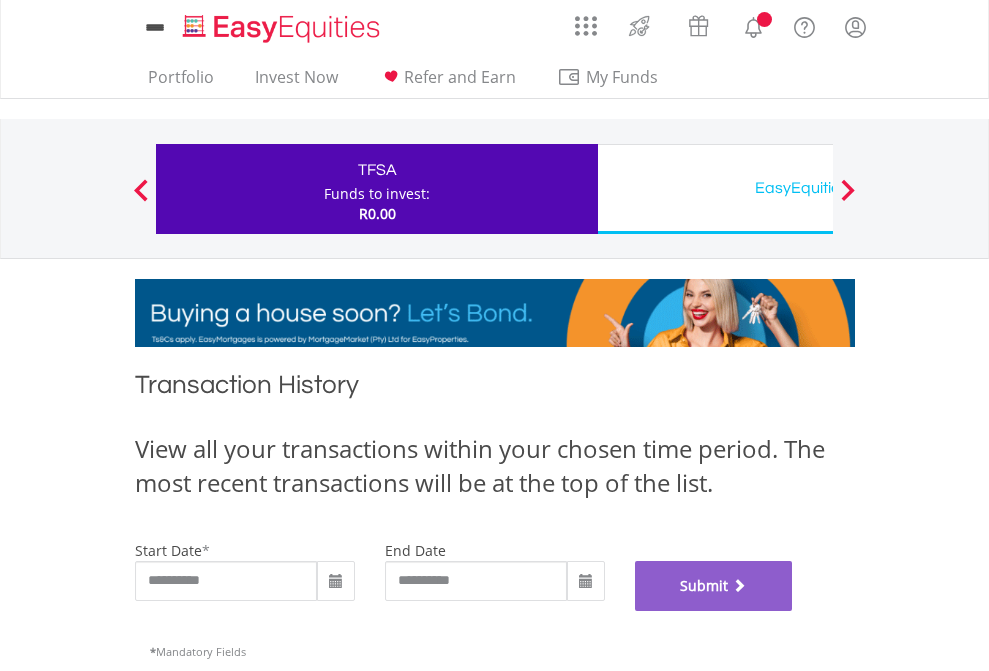 scroll, scrollTop: 811, scrollLeft: 0, axis: vertical 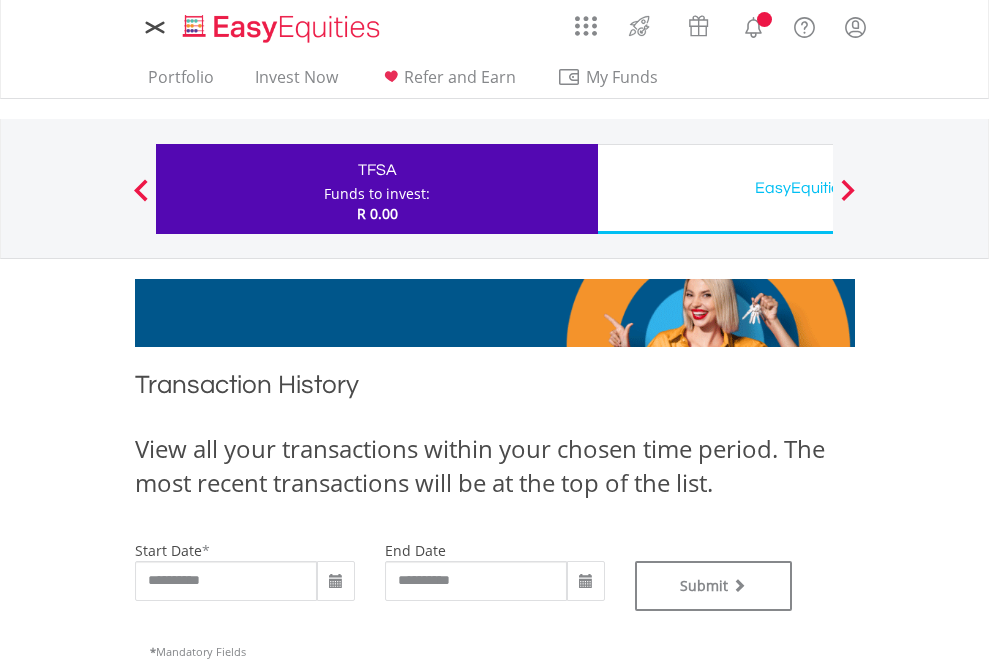 click on "EasyEquities USD" at bounding box center (818, 188) 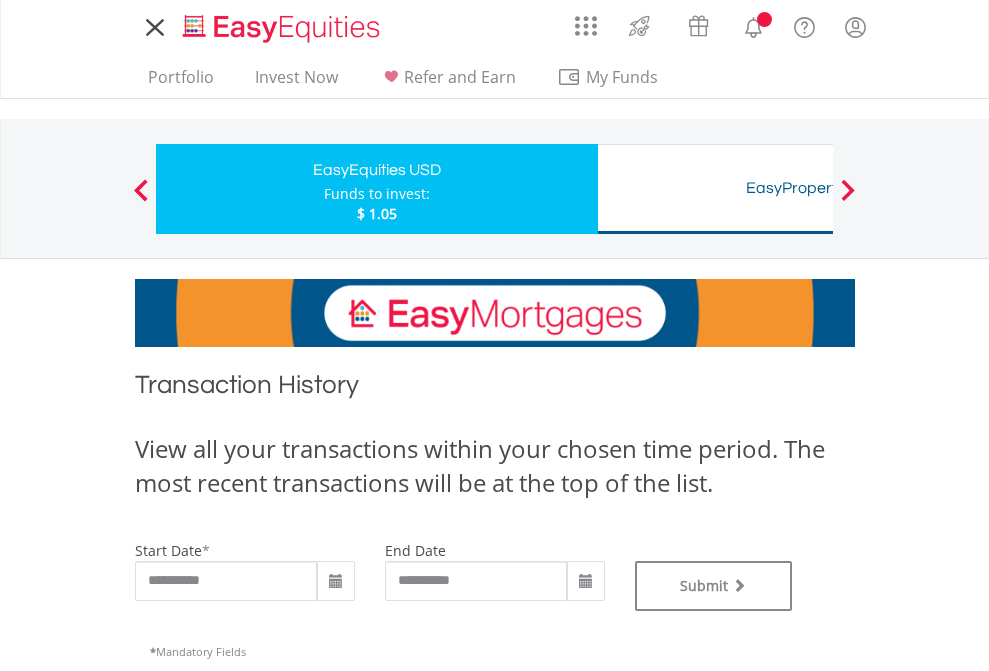 scroll, scrollTop: 0, scrollLeft: 0, axis: both 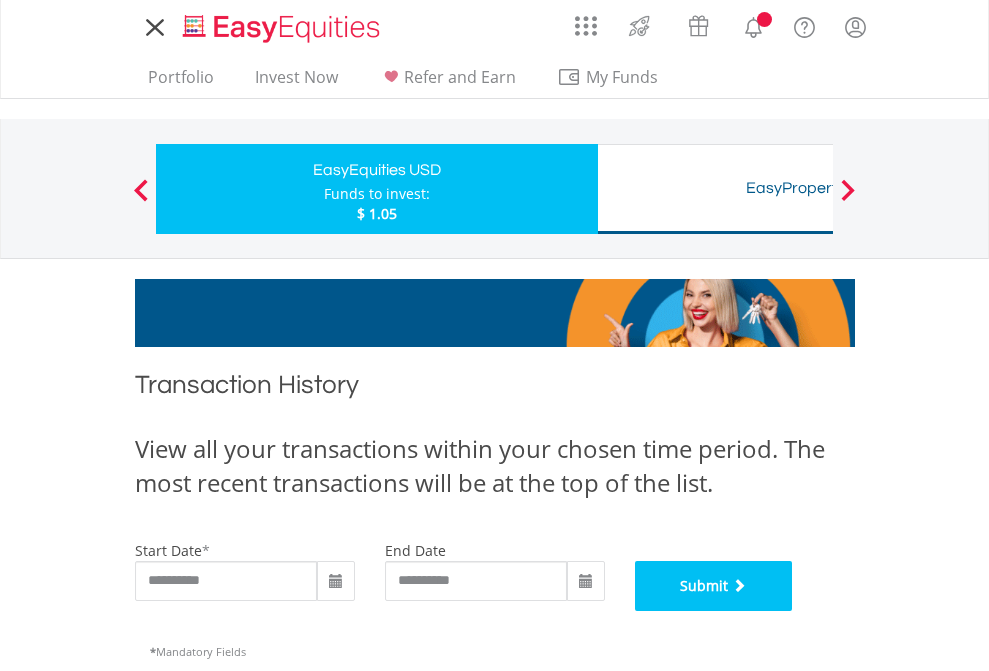 click on "Submit" at bounding box center (714, 586) 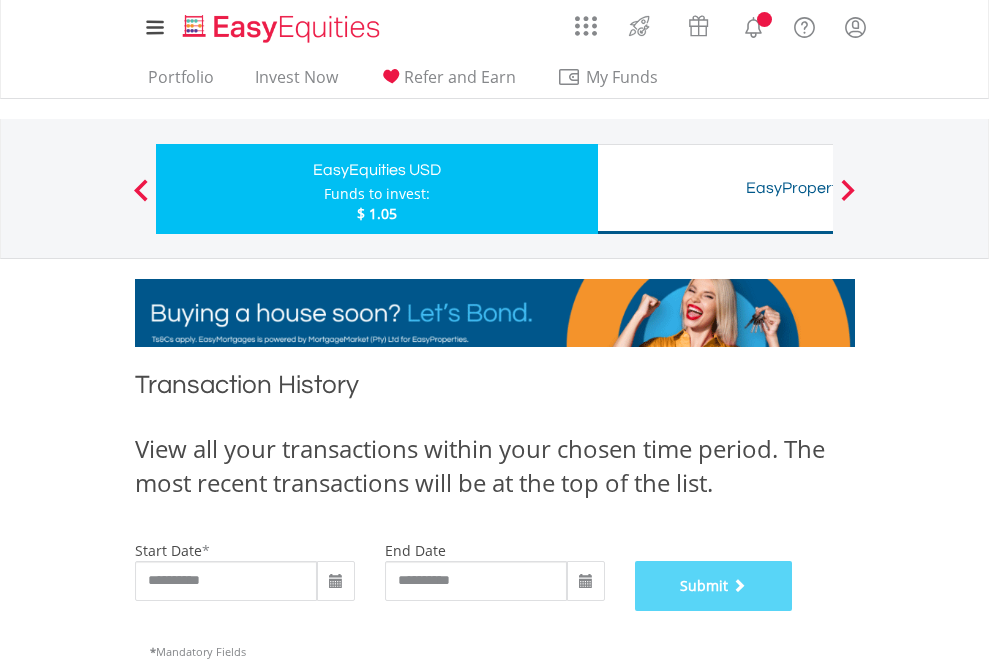 scroll, scrollTop: 811, scrollLeft: 0, axis: vertical 